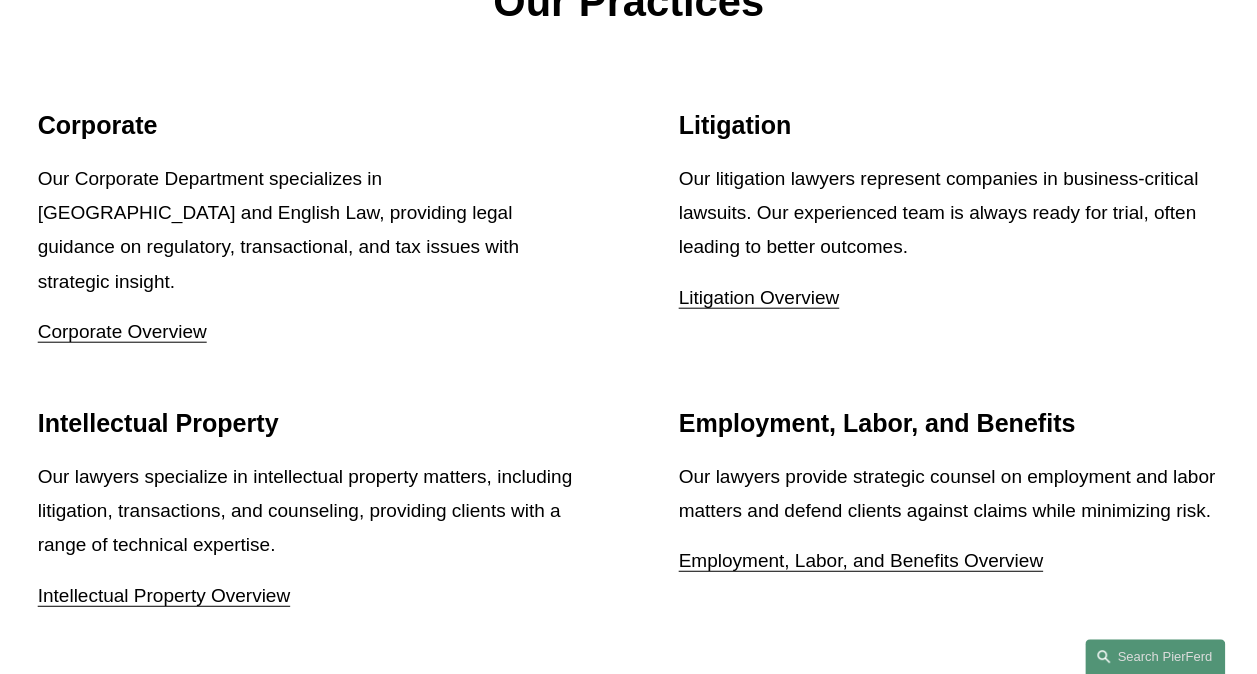 scroll, scrollTop: 2300, scrollLeft: 0, axis: vertical 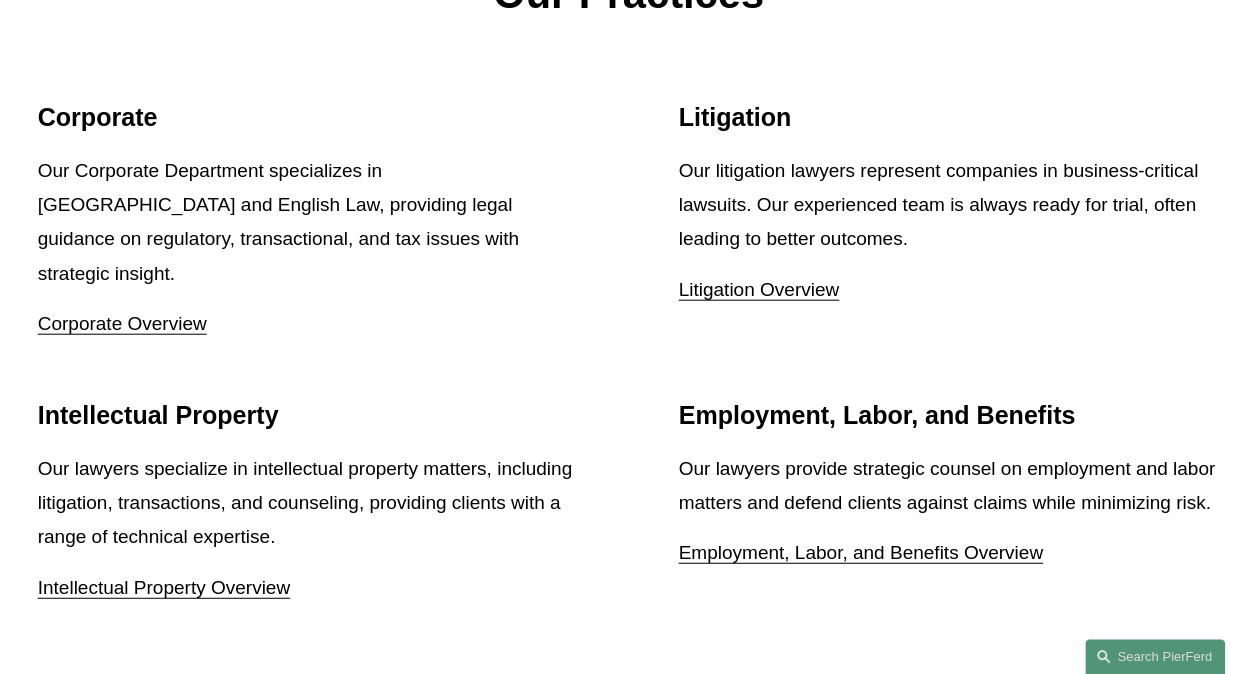 drag, startPoint x: 150, startPoint y: 541, endPoint x: 161, endPoint y: 539, distance: 11.18034 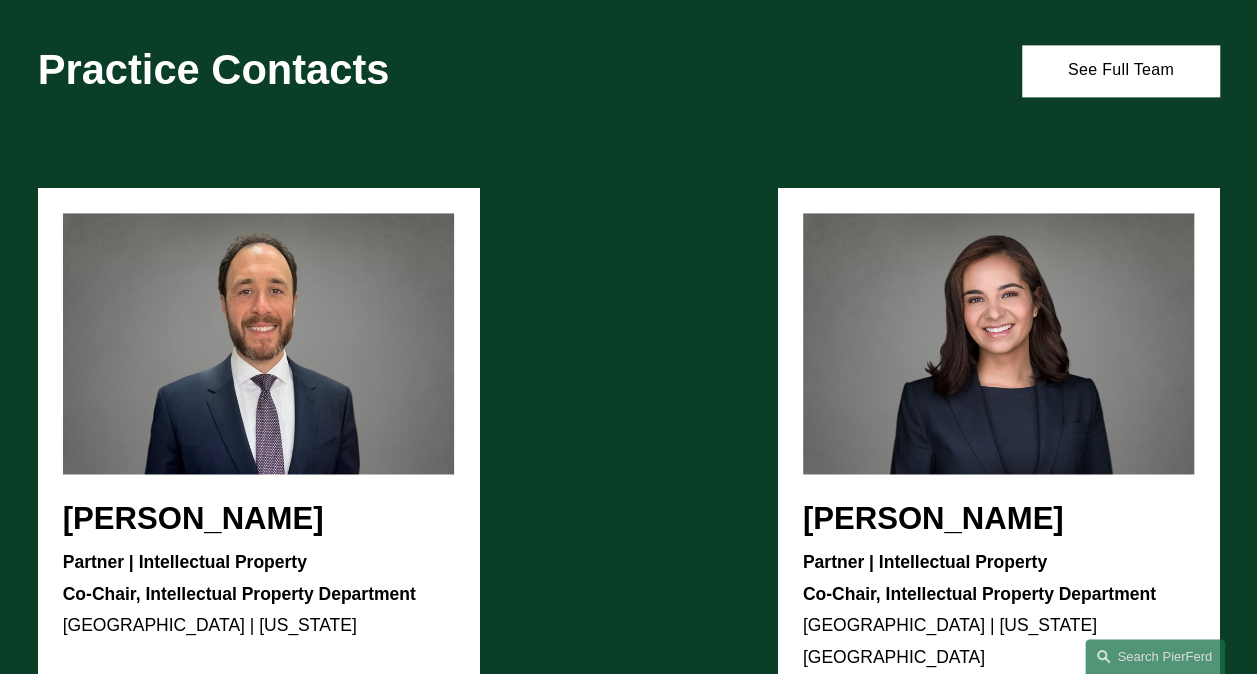 scroll, scrollTop: 1800, scrollLeft: 0, axis: vertical 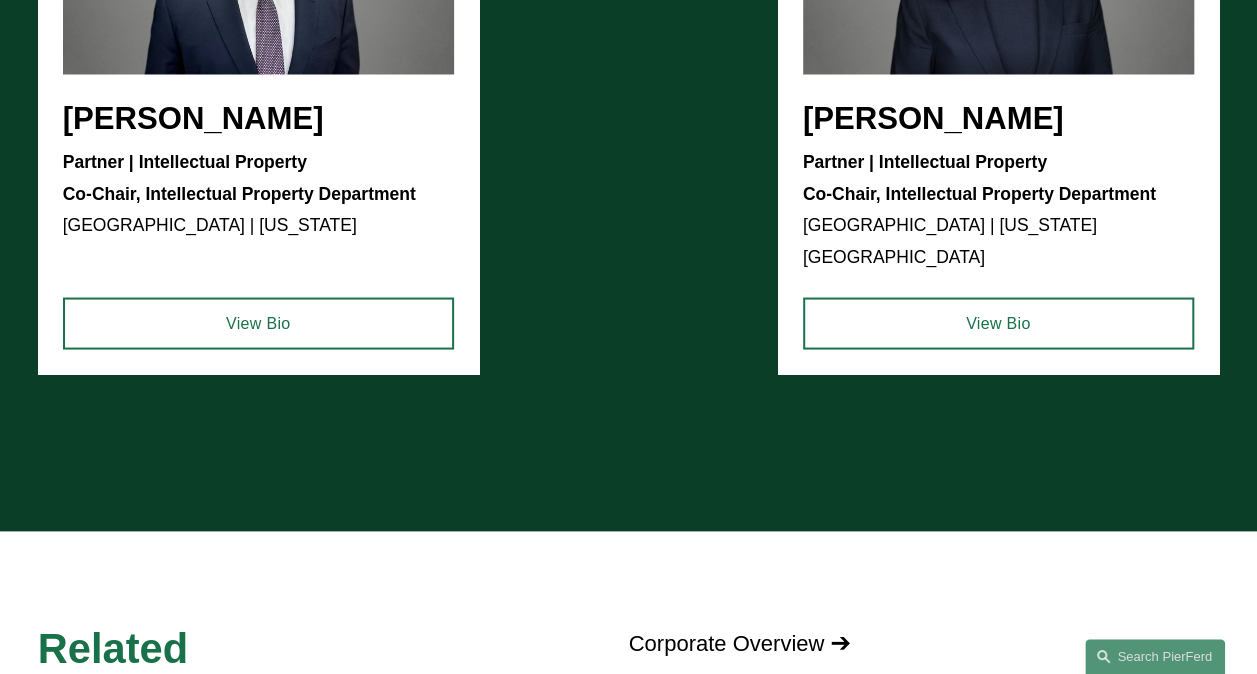 click on "View Bio" 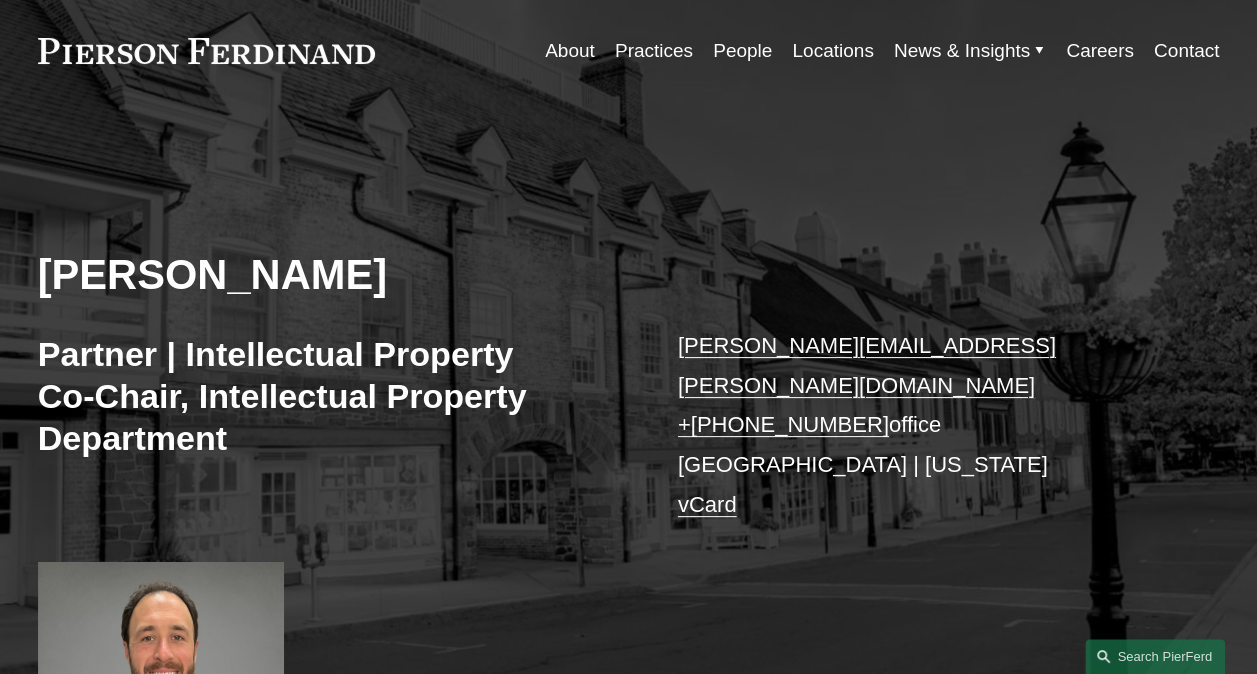scroll, scrollTop: 0, scrollLeft: 0, axis: both 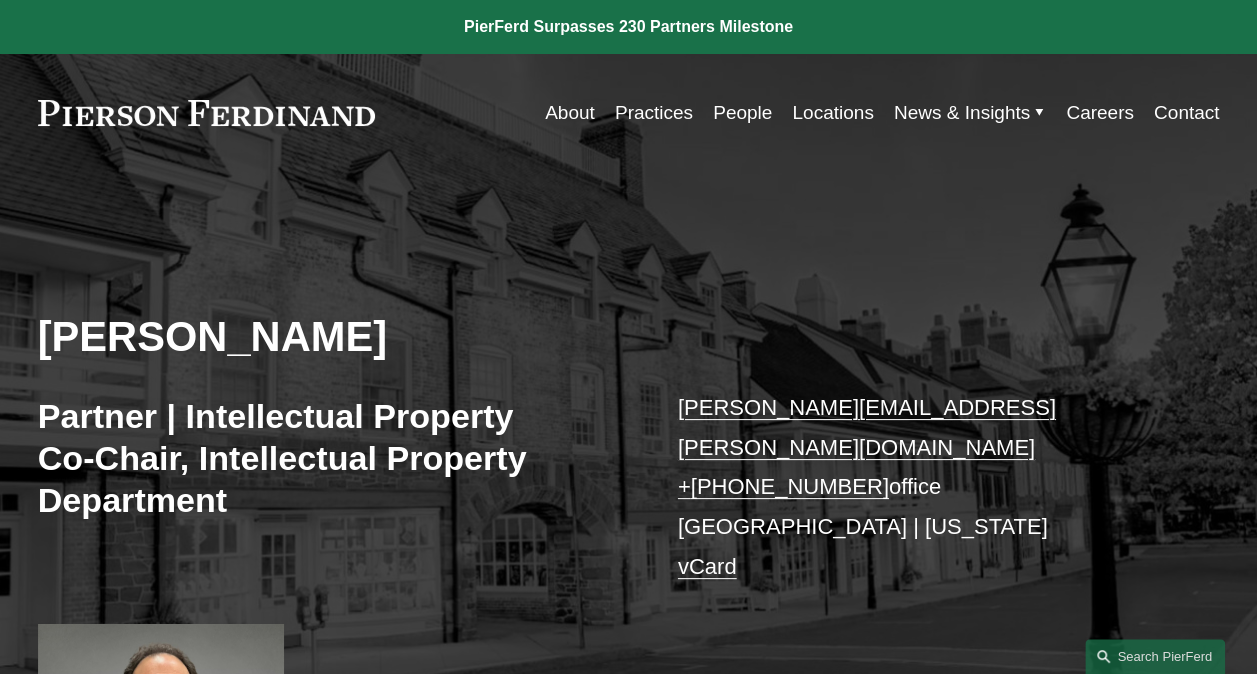 click on "Practices" at bounding box center (654, 113) 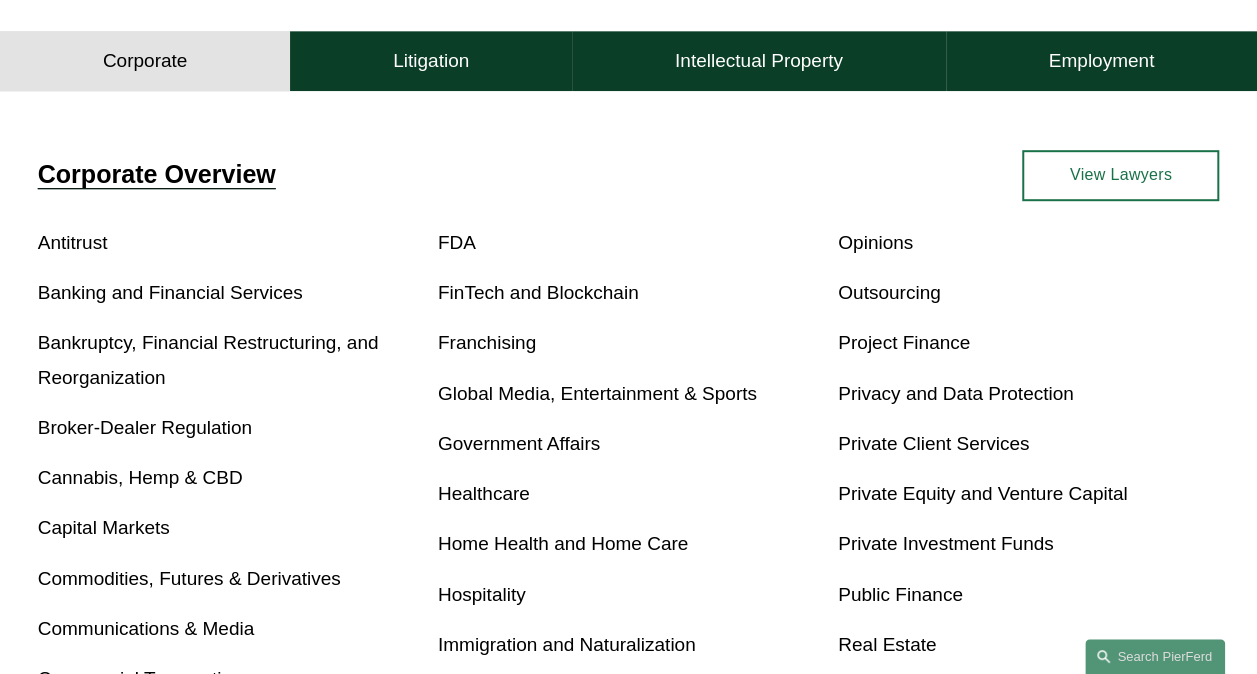 scroll, scrollTop: 600, scrollLeft: 0, axis: vertical 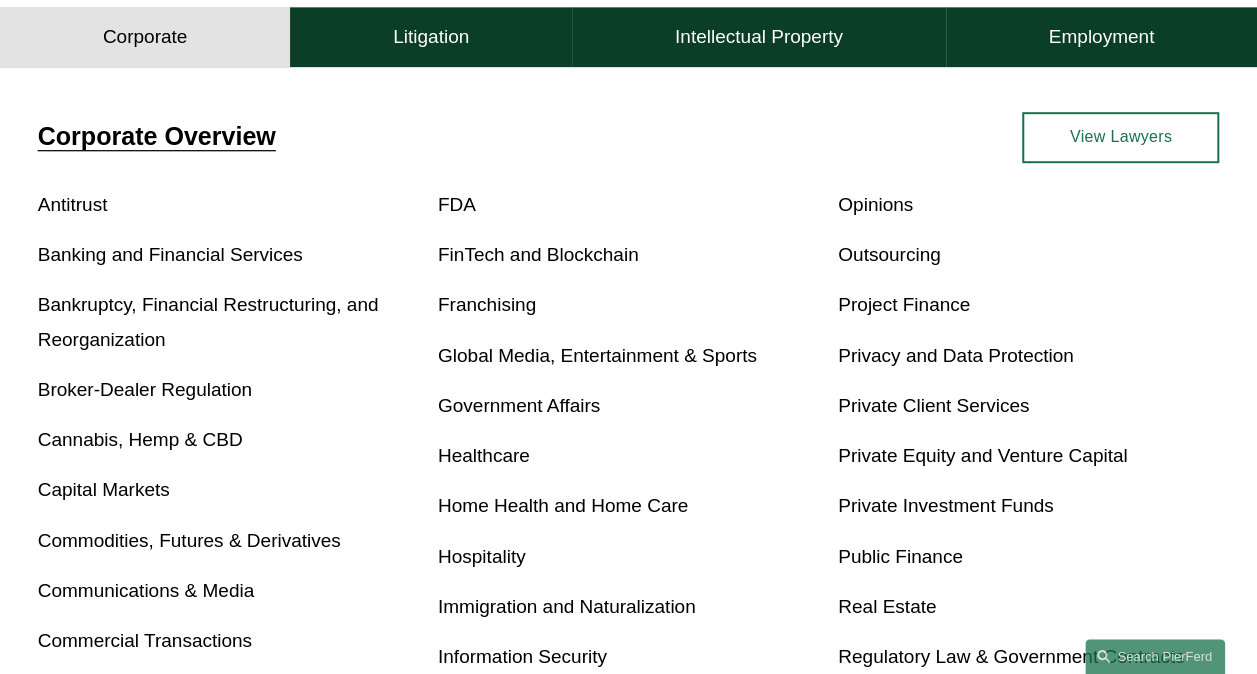 click on "Intellectual Property" at bounding box center (759, 38) 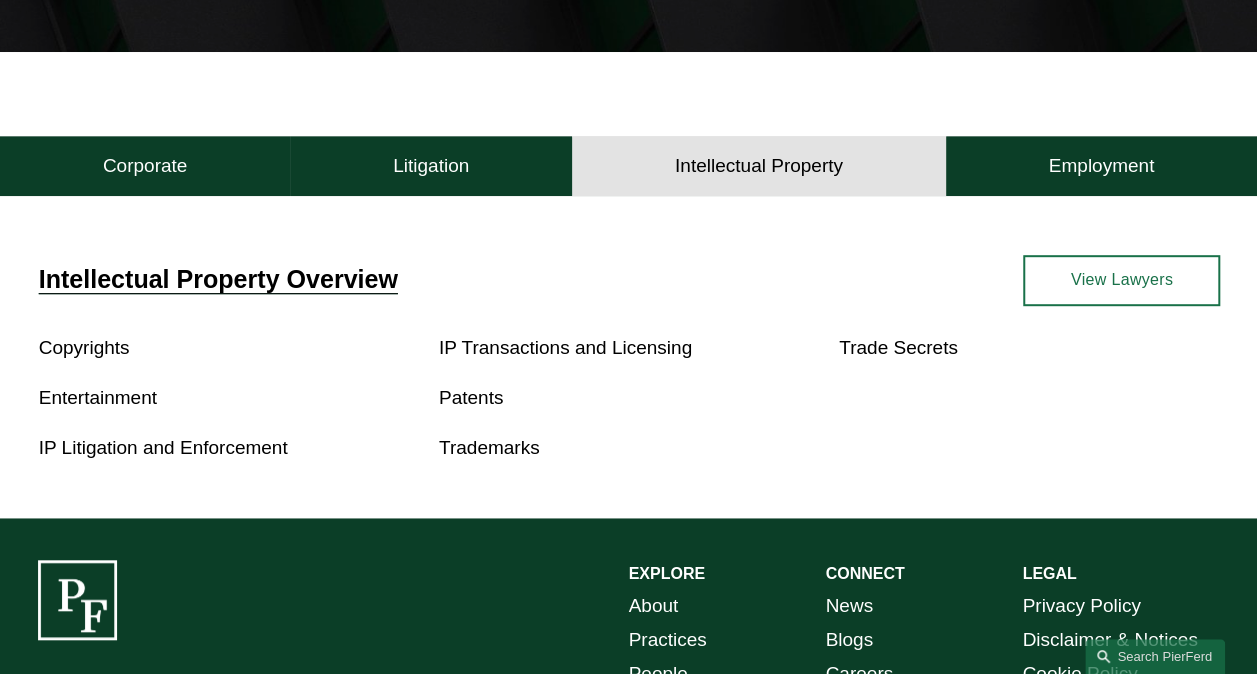 scroll, scrollTop: 440, scrollLeft: 0, axis: vertical 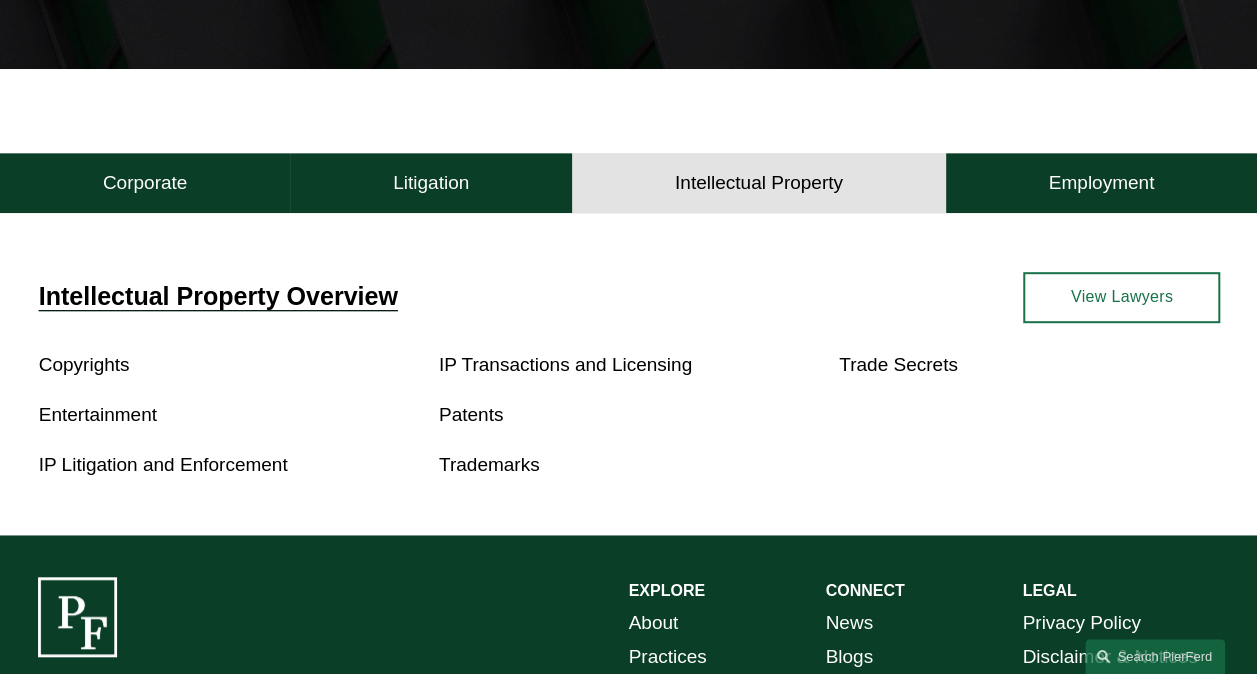 click on "Patents" at bounding box center [471, 414] 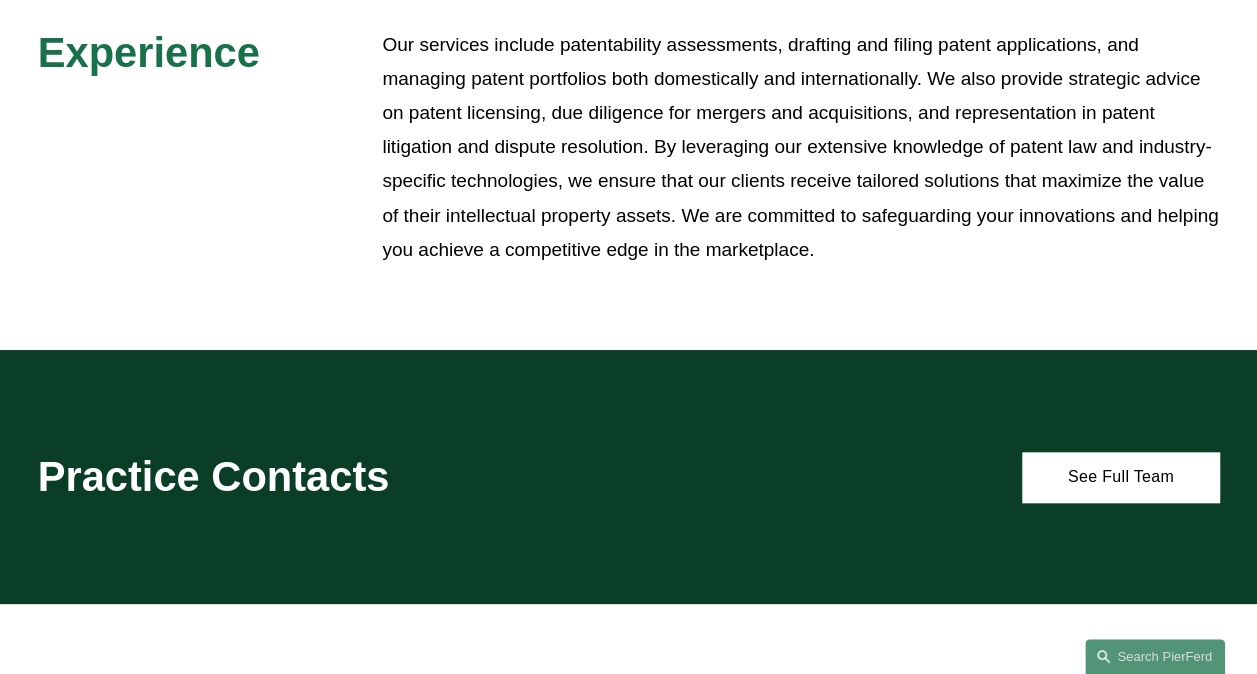 scroll, scrollTop: 900, scrollLeft: 0, axis: vertical 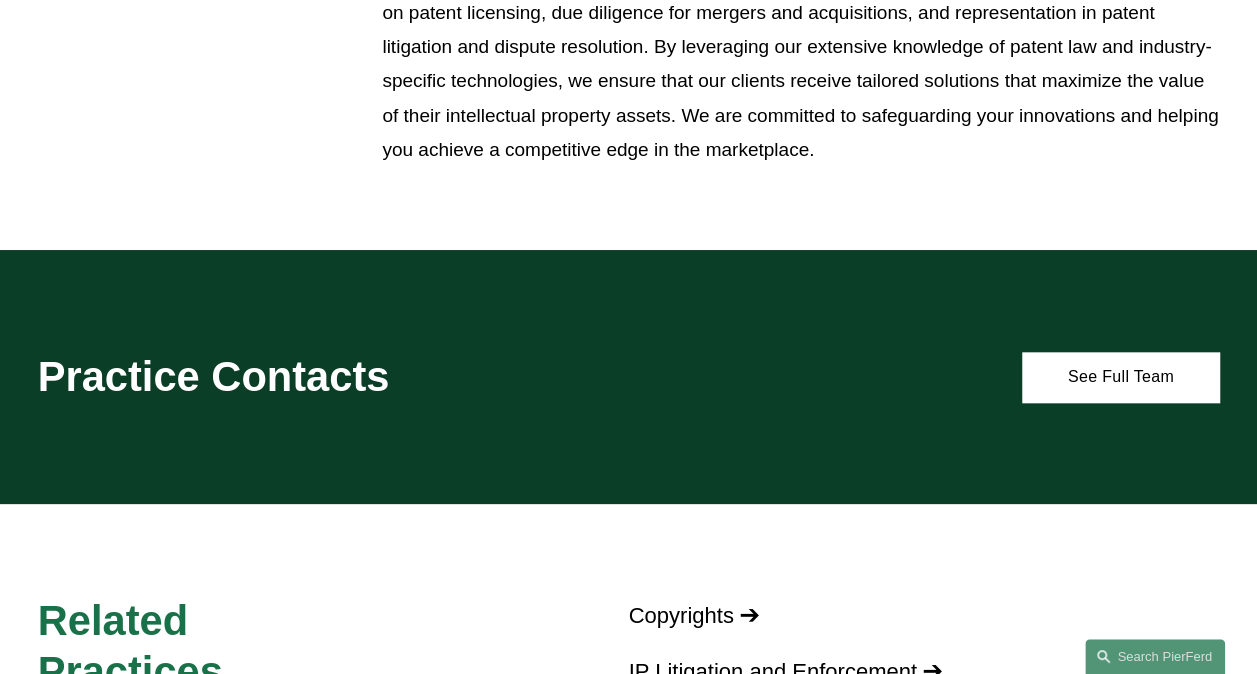 click on "See Full Team" at bounding box center [1120, 377] 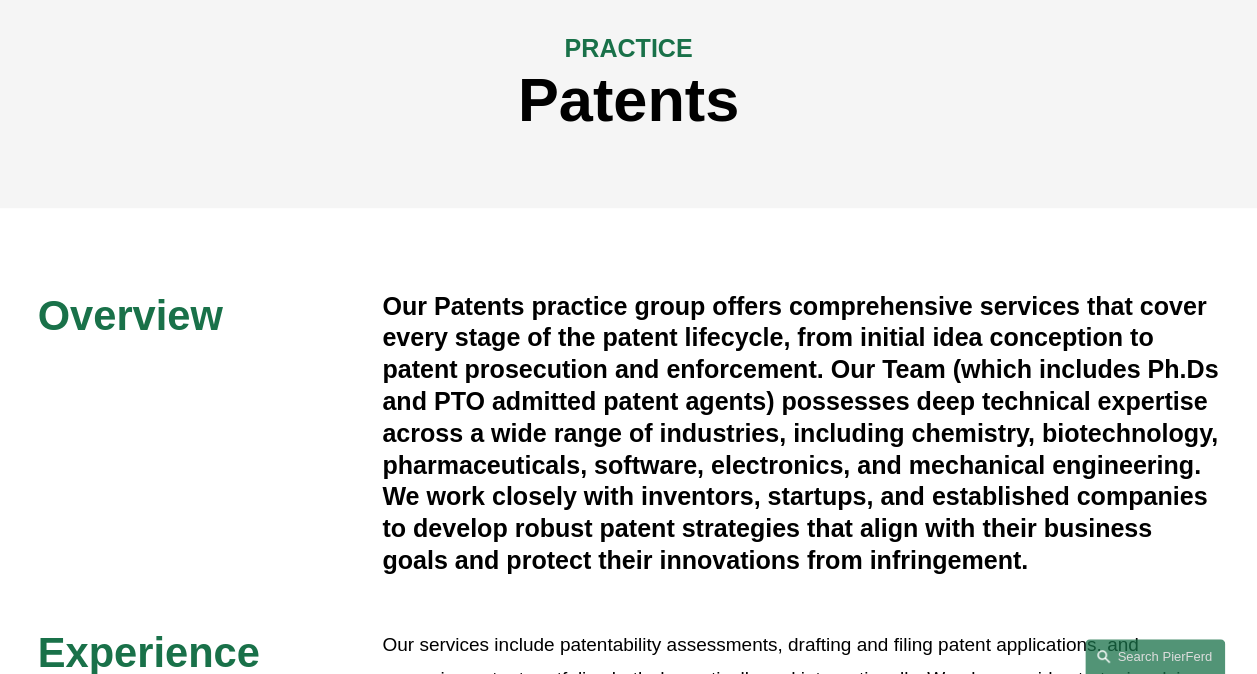 scroll, scrollTop: 0, scrollLeft: 0, axis: both 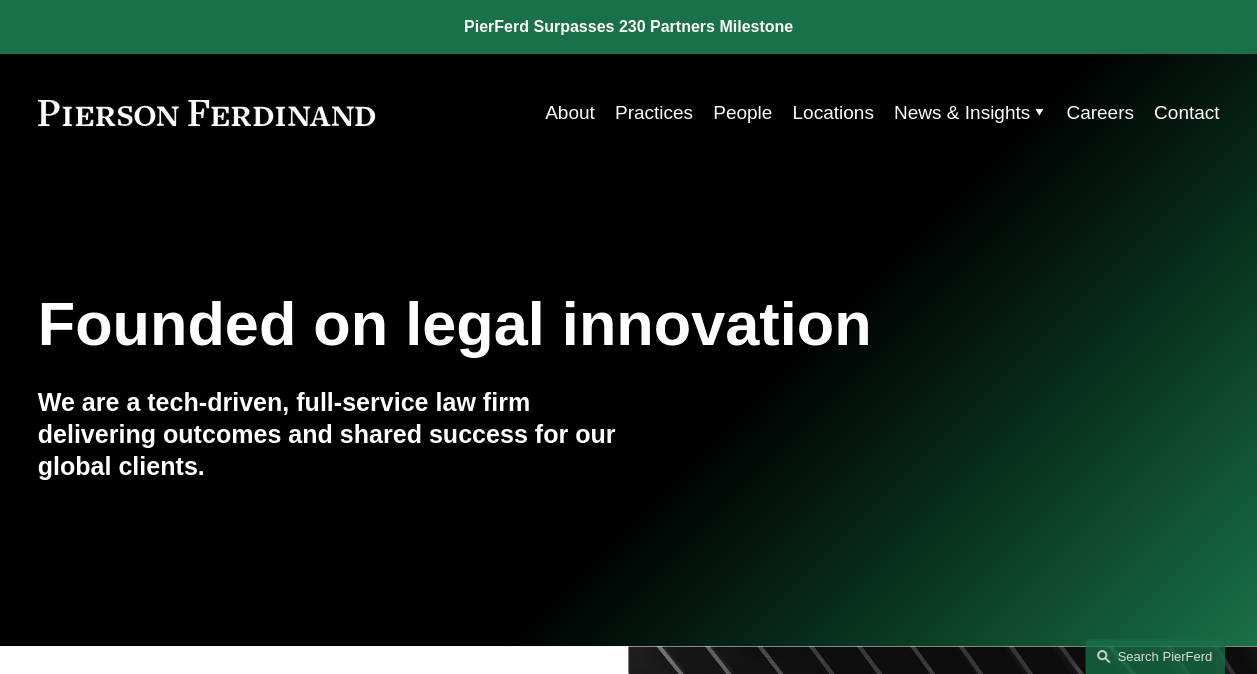 click on "People" at bounding box center [742, 113] 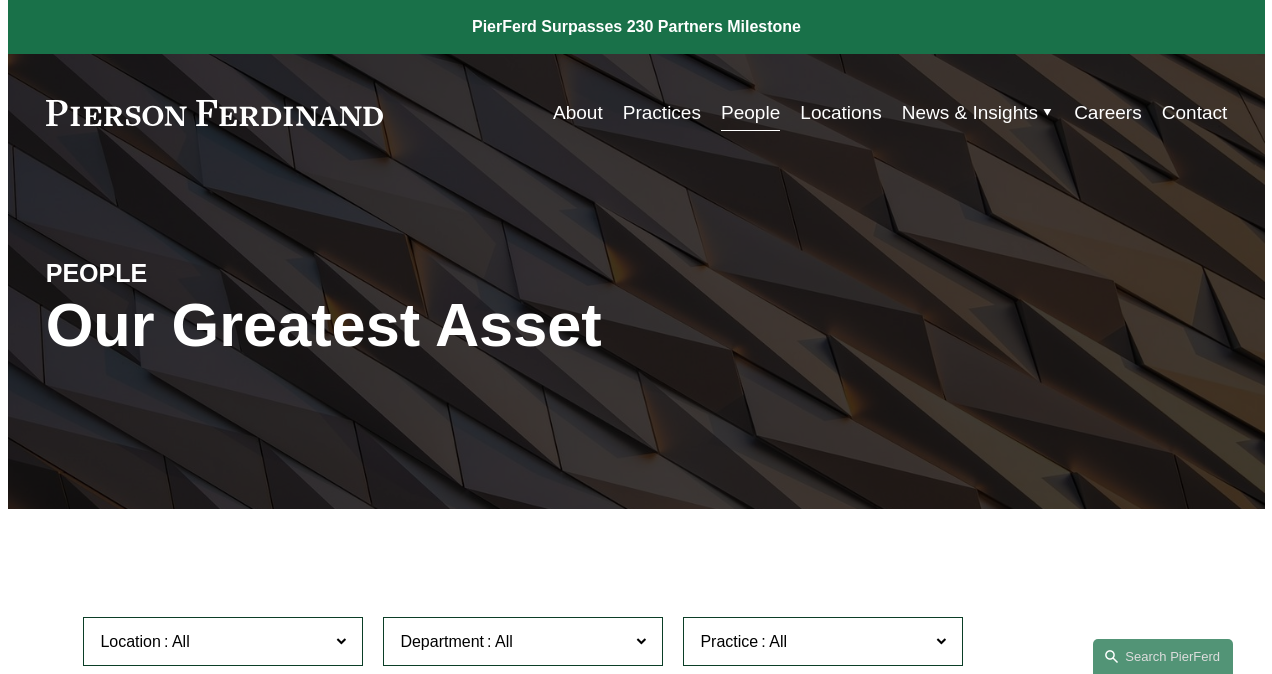 scroll, scrollTop: 0, scrollLeft: 0, axis: both 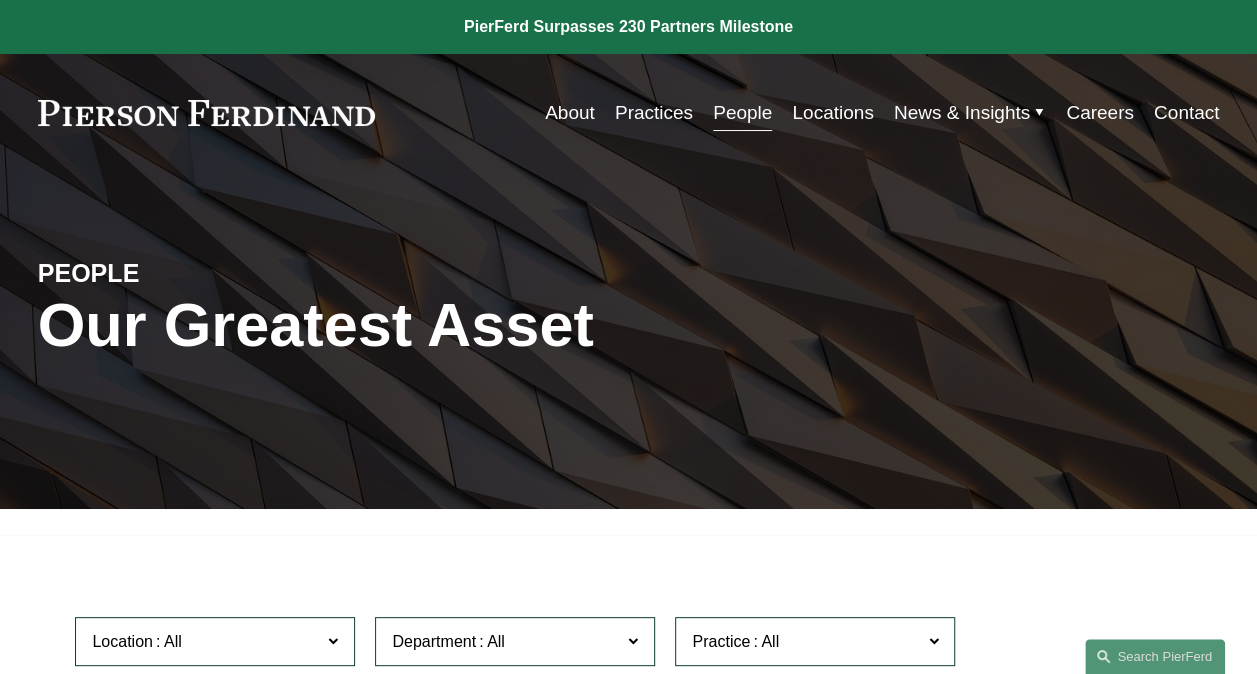 click on "Search this site" at bounding box center [1155, 656] 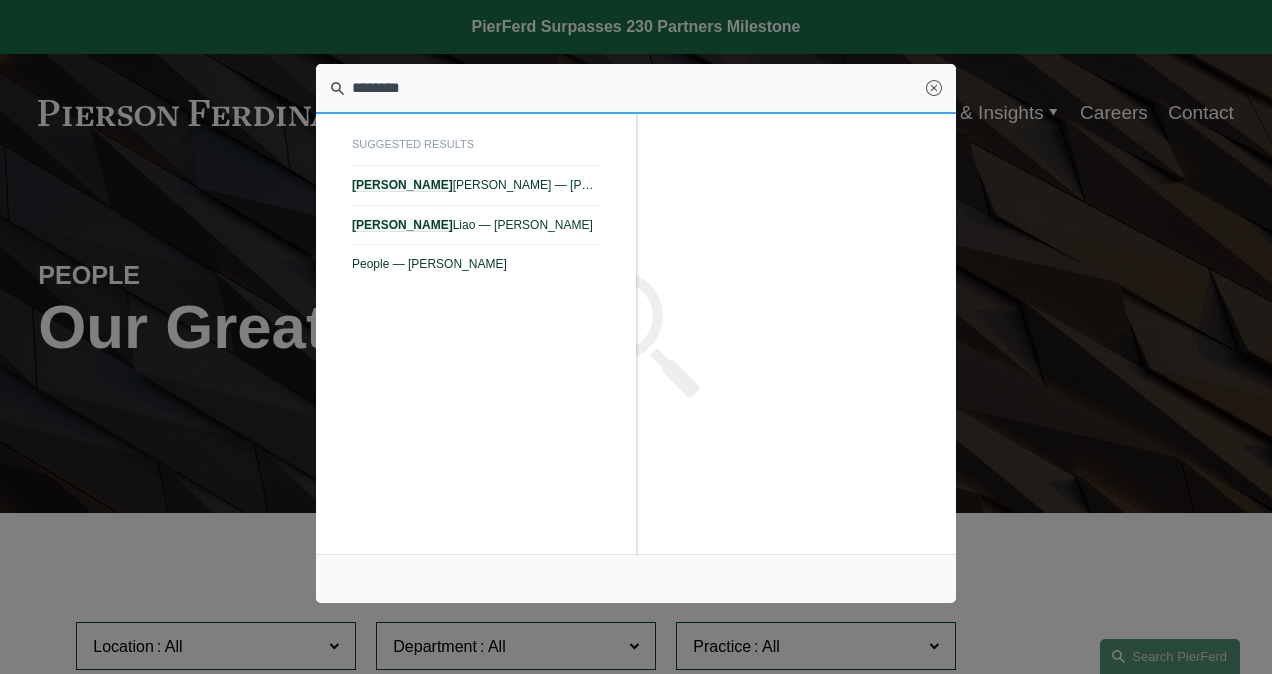 click on "Kenneth" at bounding box center [402, 185] 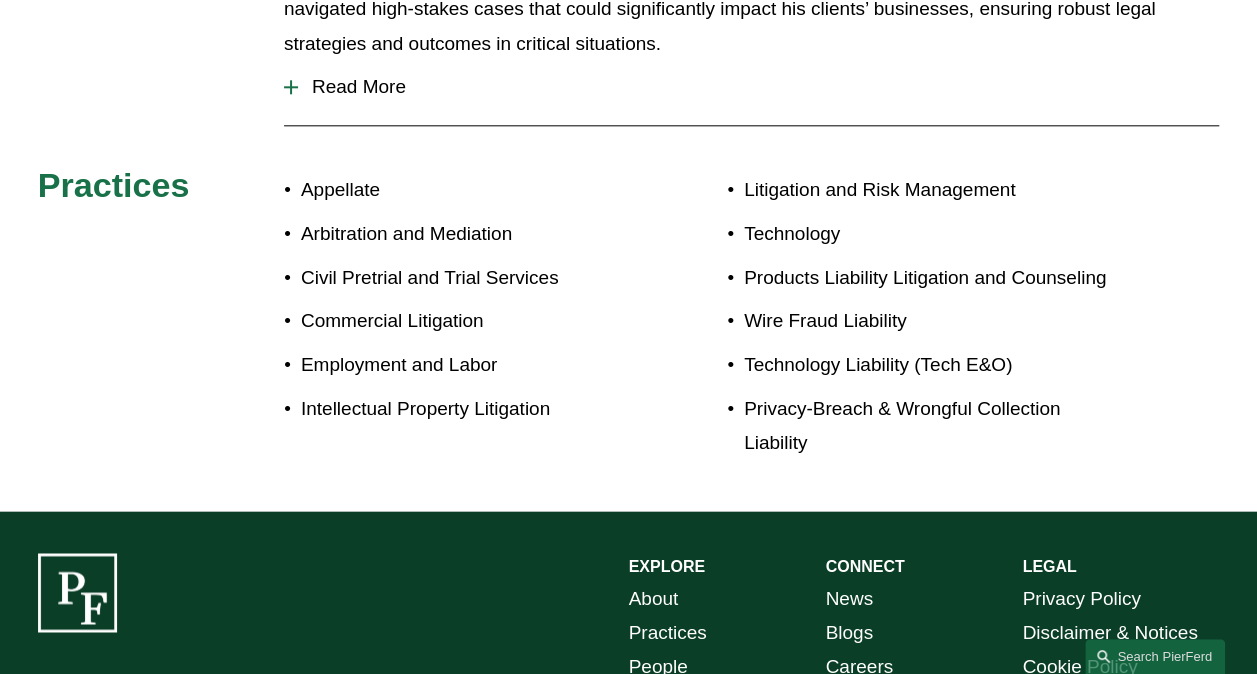 scroll, scrollTop: 700, scrollLeft: 0, axis: vertical 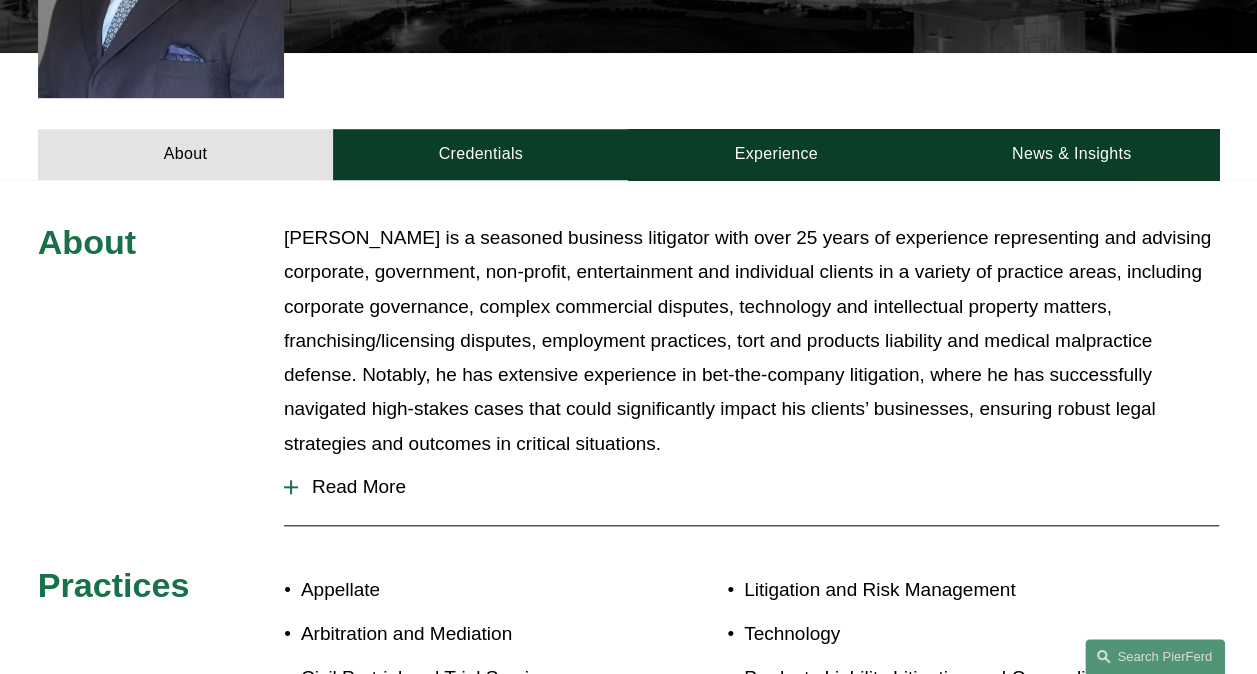 click on "Read More" at bounding box center (758, 487) 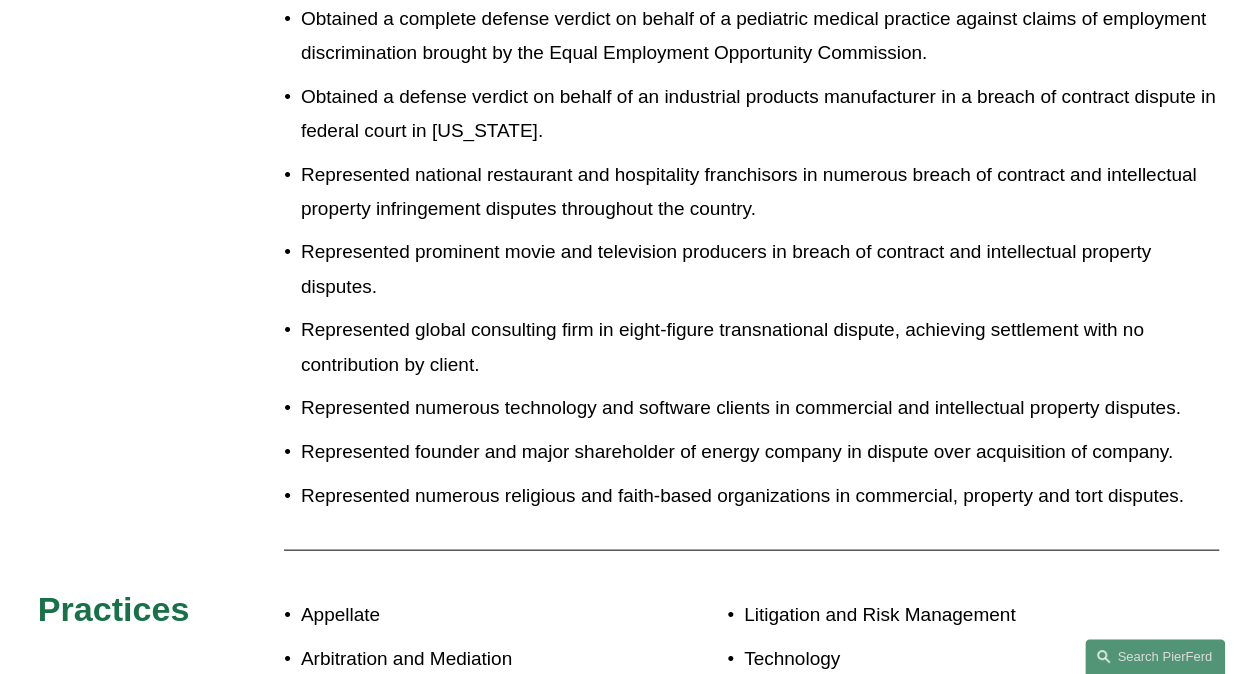 scroll, scrollTop: 2000, scrollLeft: 0, axis: vertical 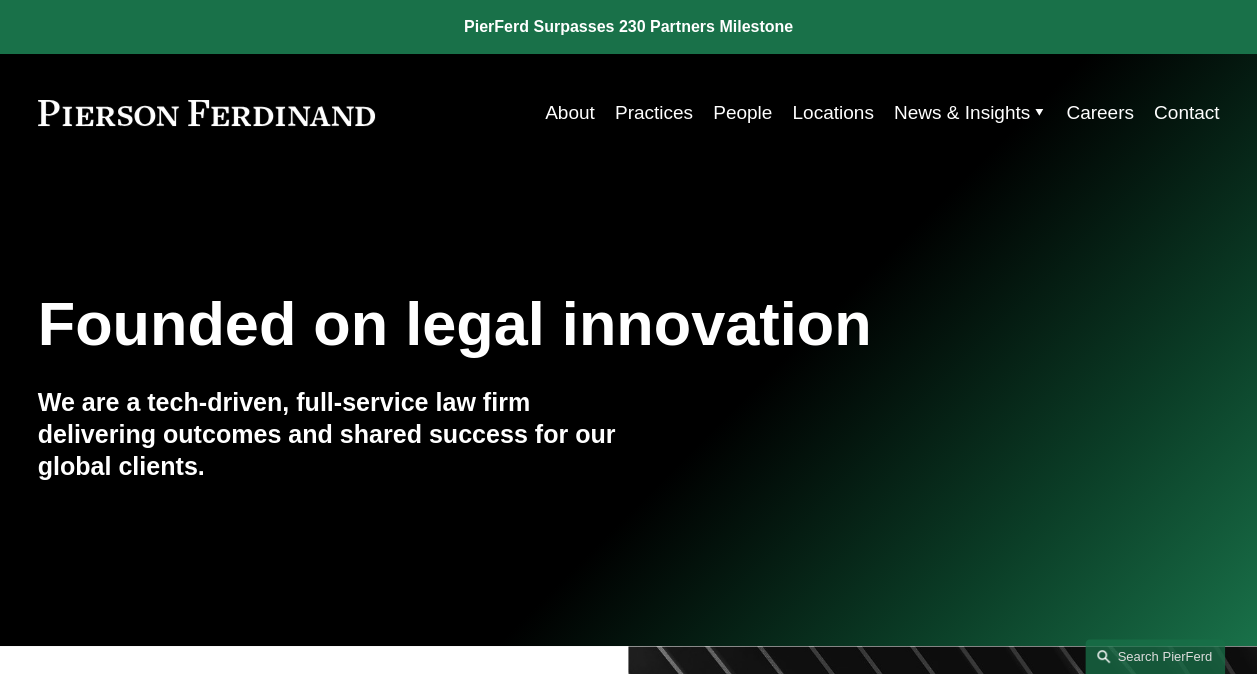 click on "Search this site" at bounding box center [1155, 656] 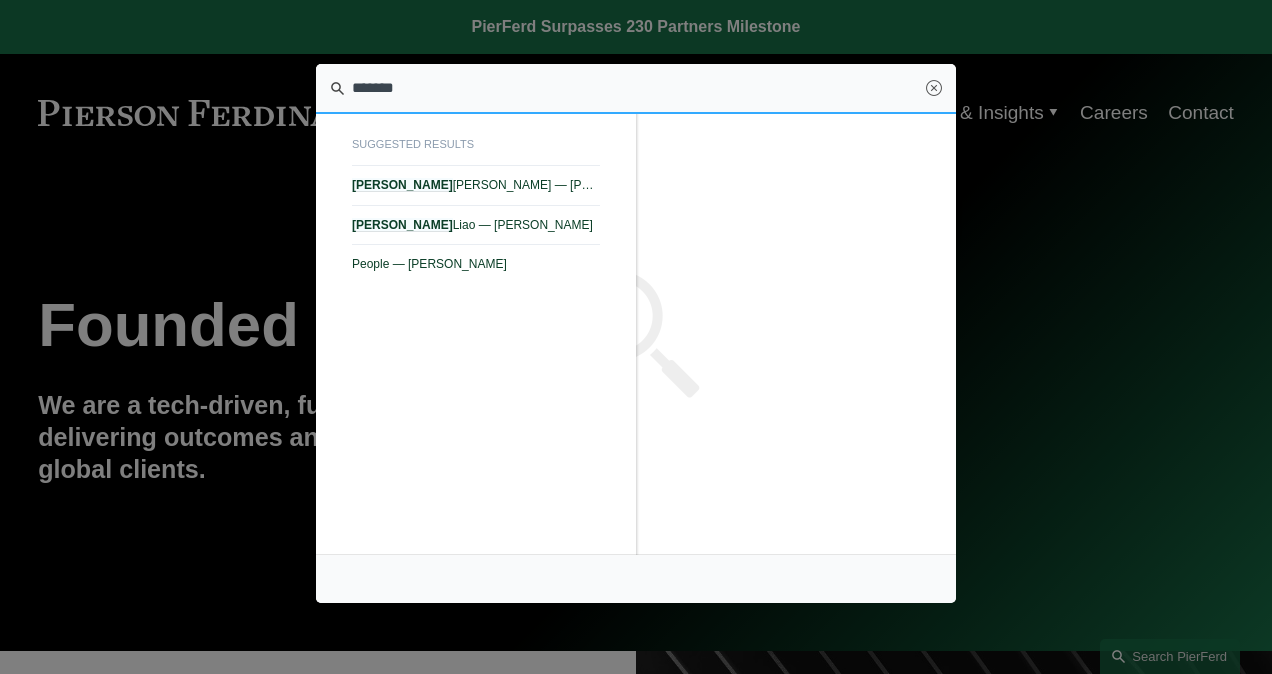 click on "[PERSON_NAME] — [PERSON_NAME]" at bounding box center [476, 185] 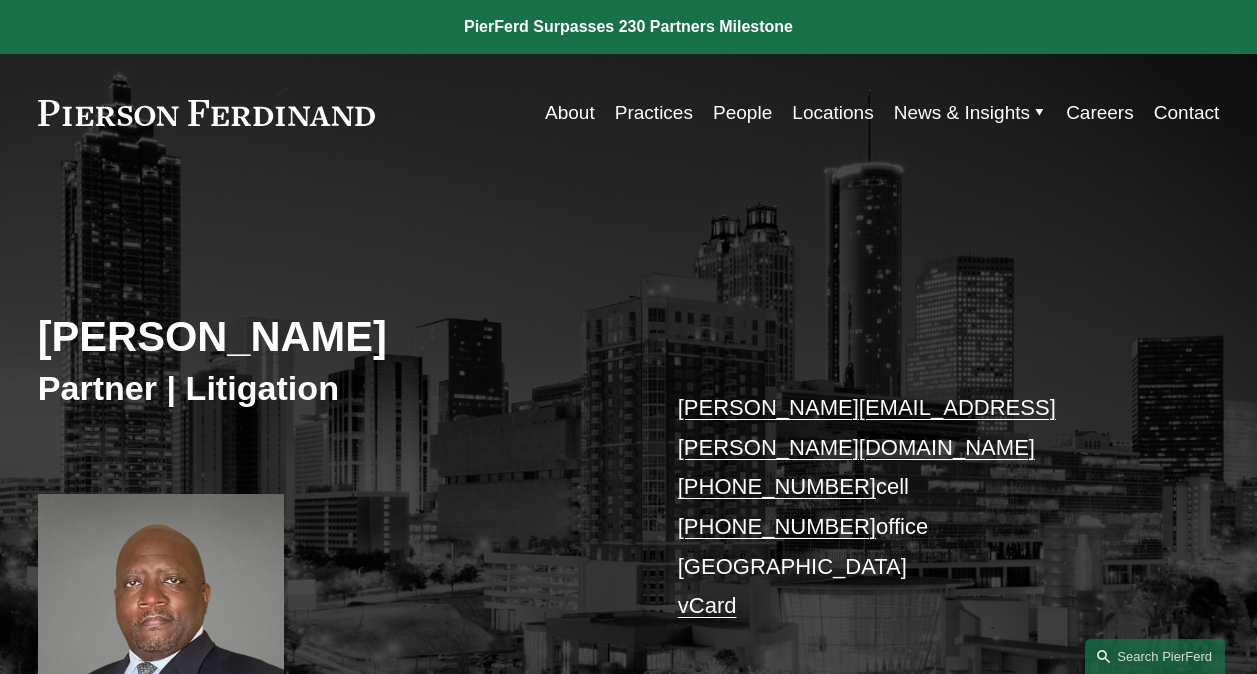 scroll, scrollTop: 0, scrollLeft: 0, axis: both 